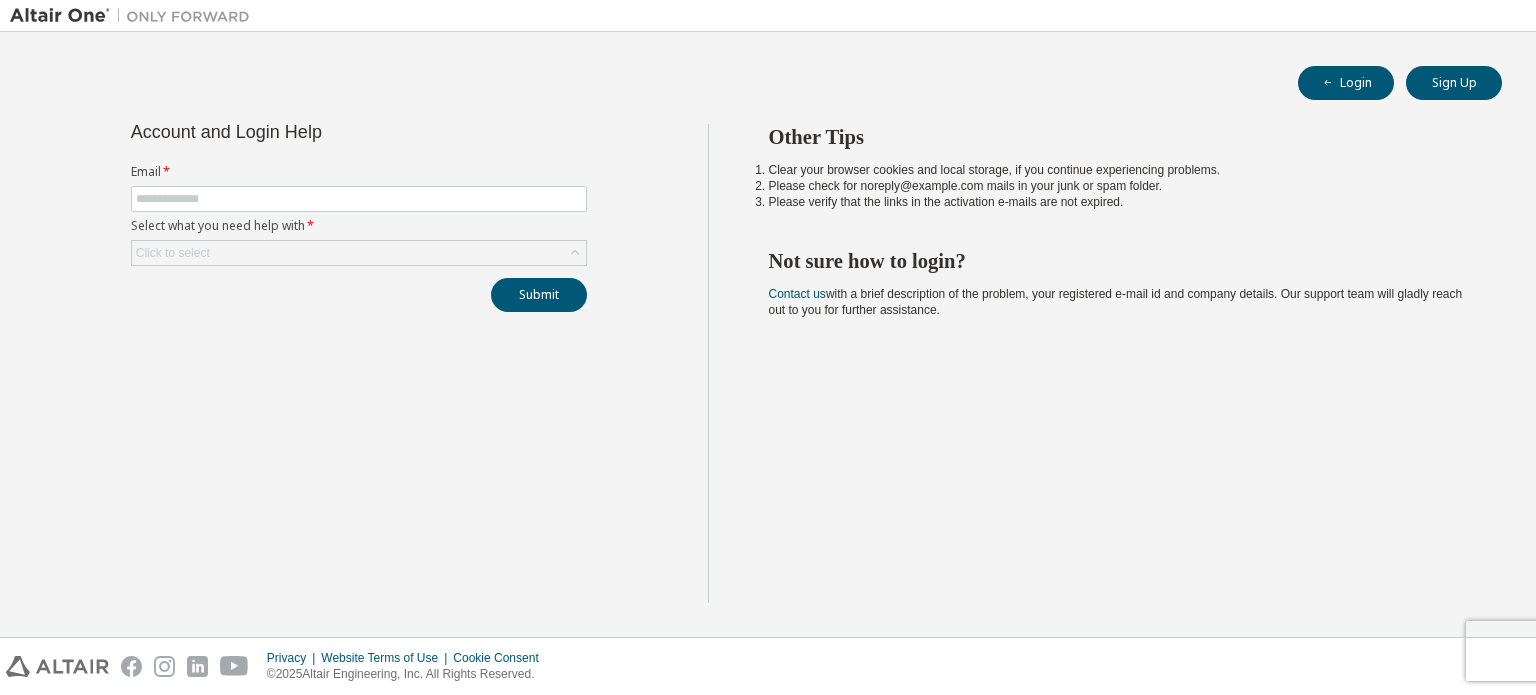 scroll, scrollTop: 0, scrollLeft: 0, axis: both 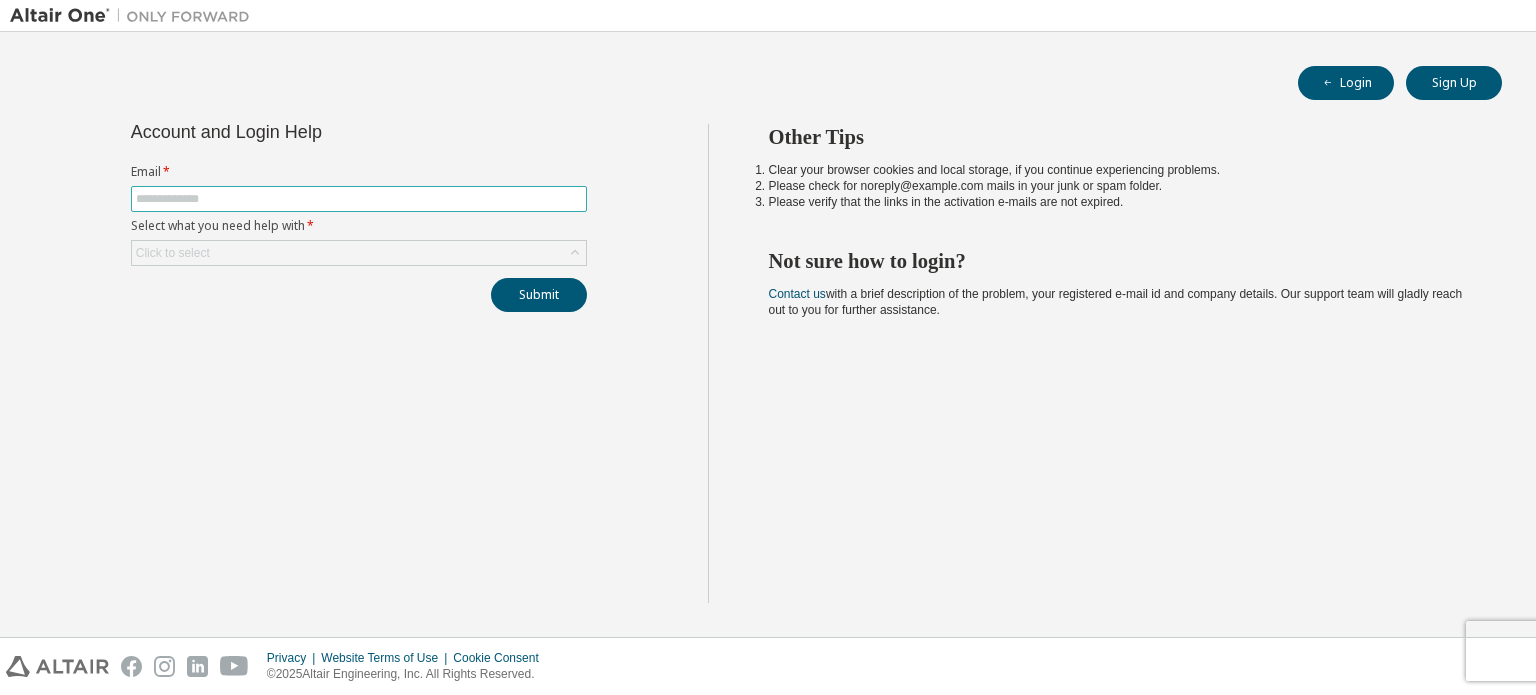 click at bounding box center [359, 199] 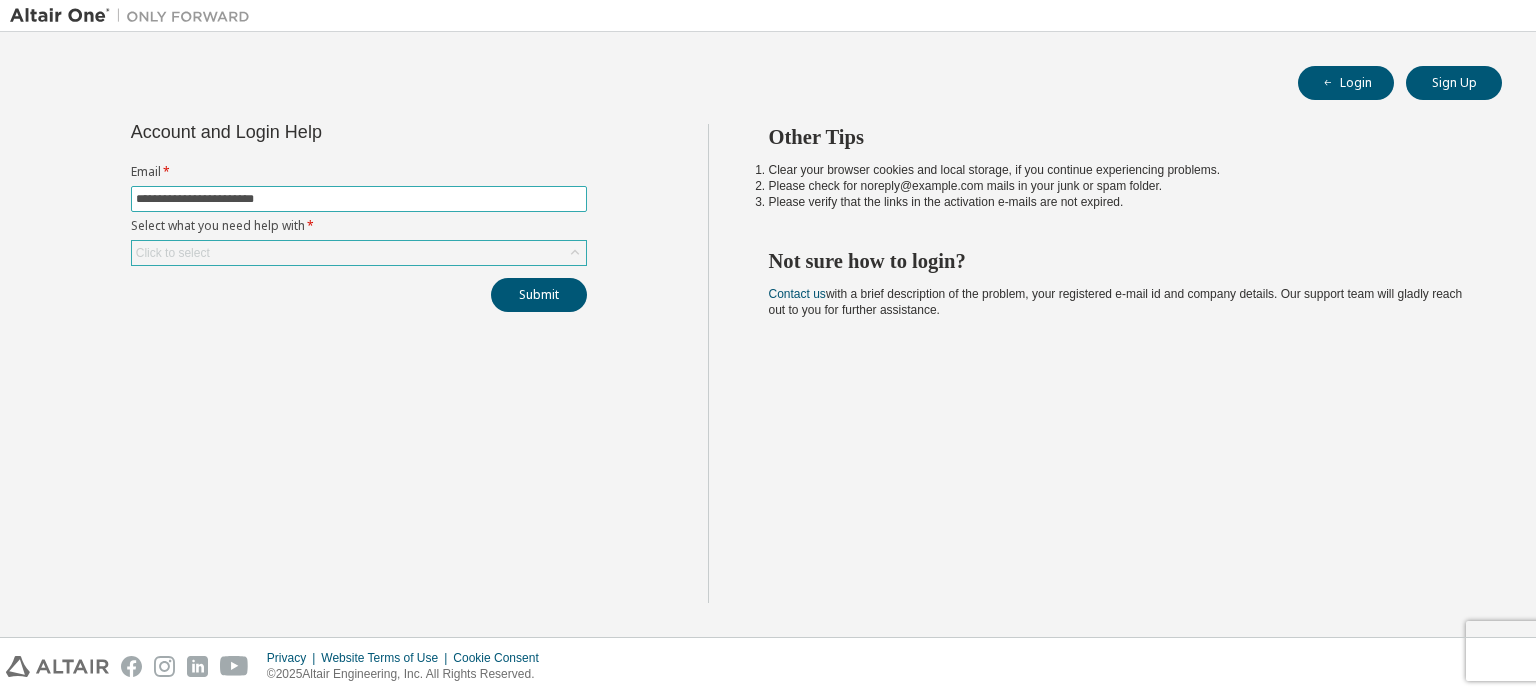 type on "**********" 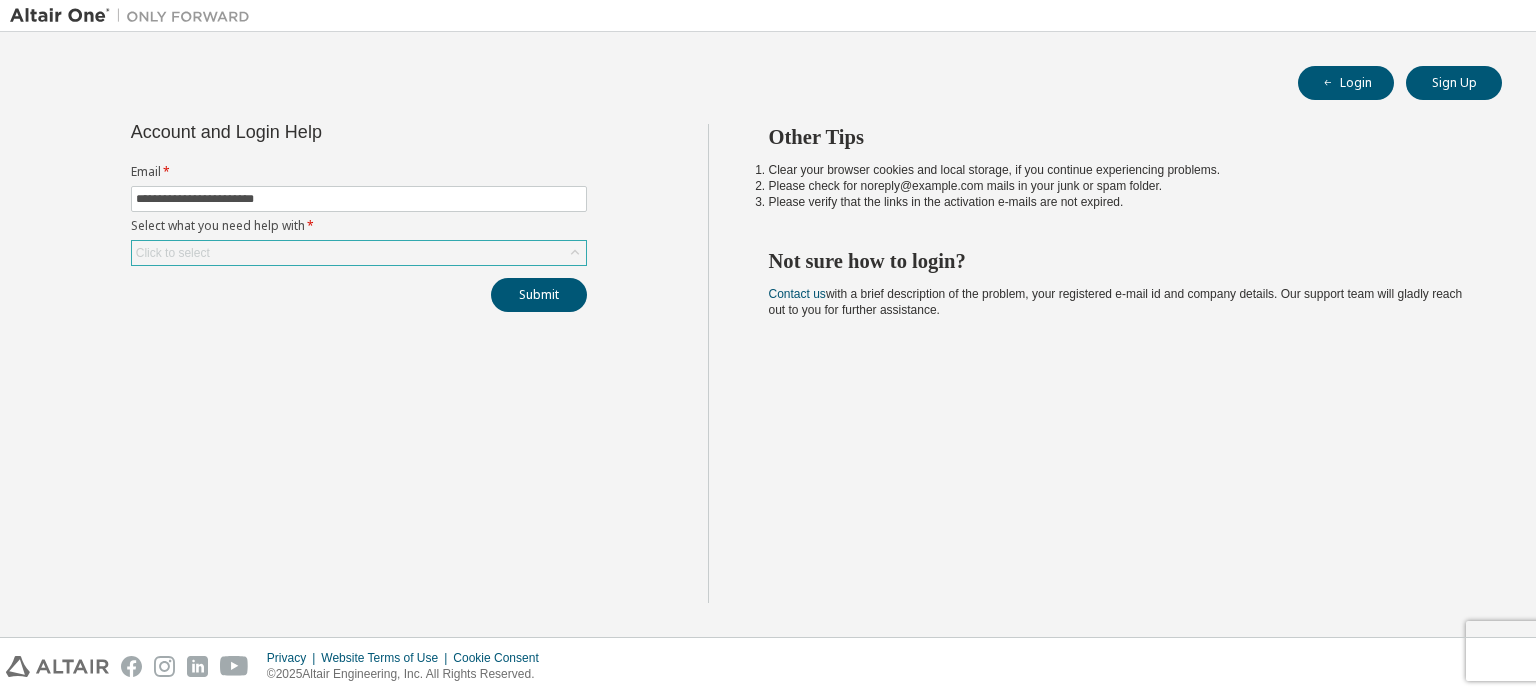 click on "Click to select" at bounding box center (359, 253) 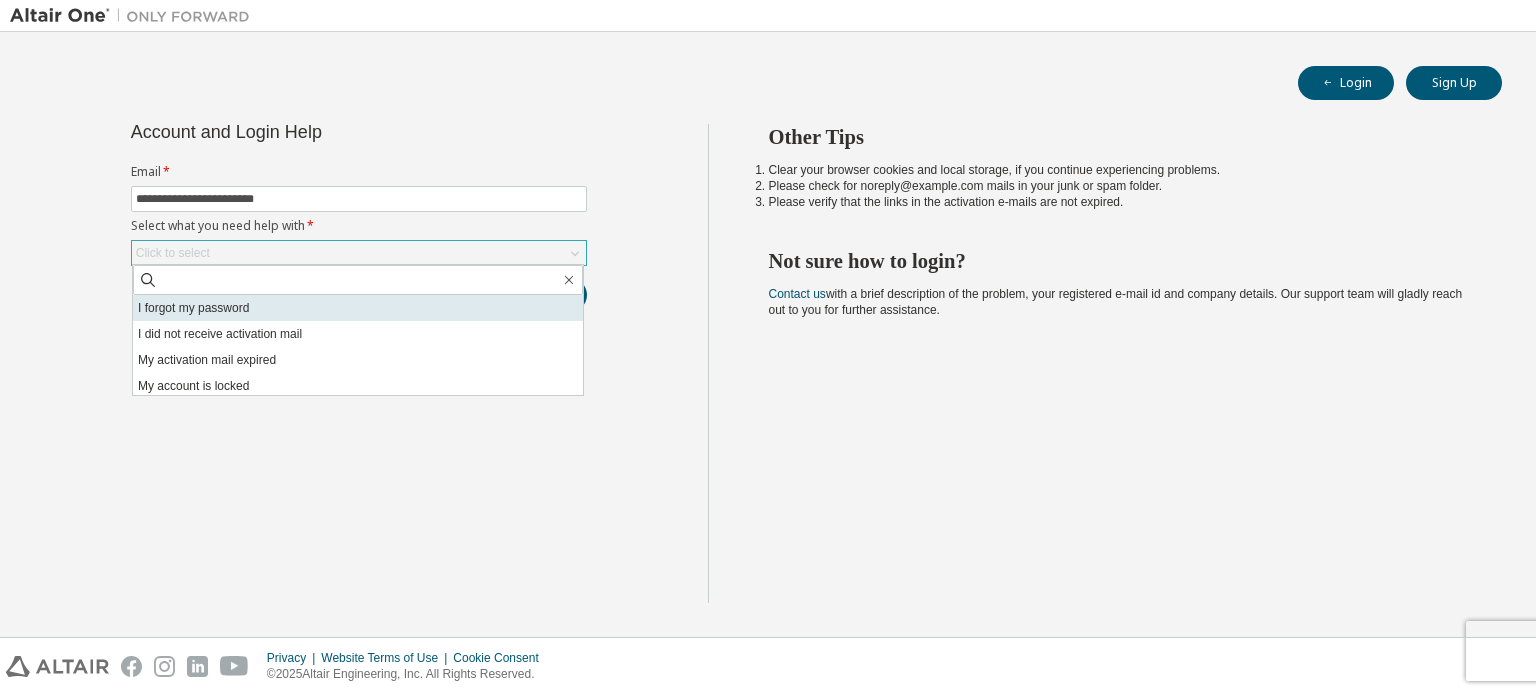 click on "I forgot my password" at bounding box center (358, 308) 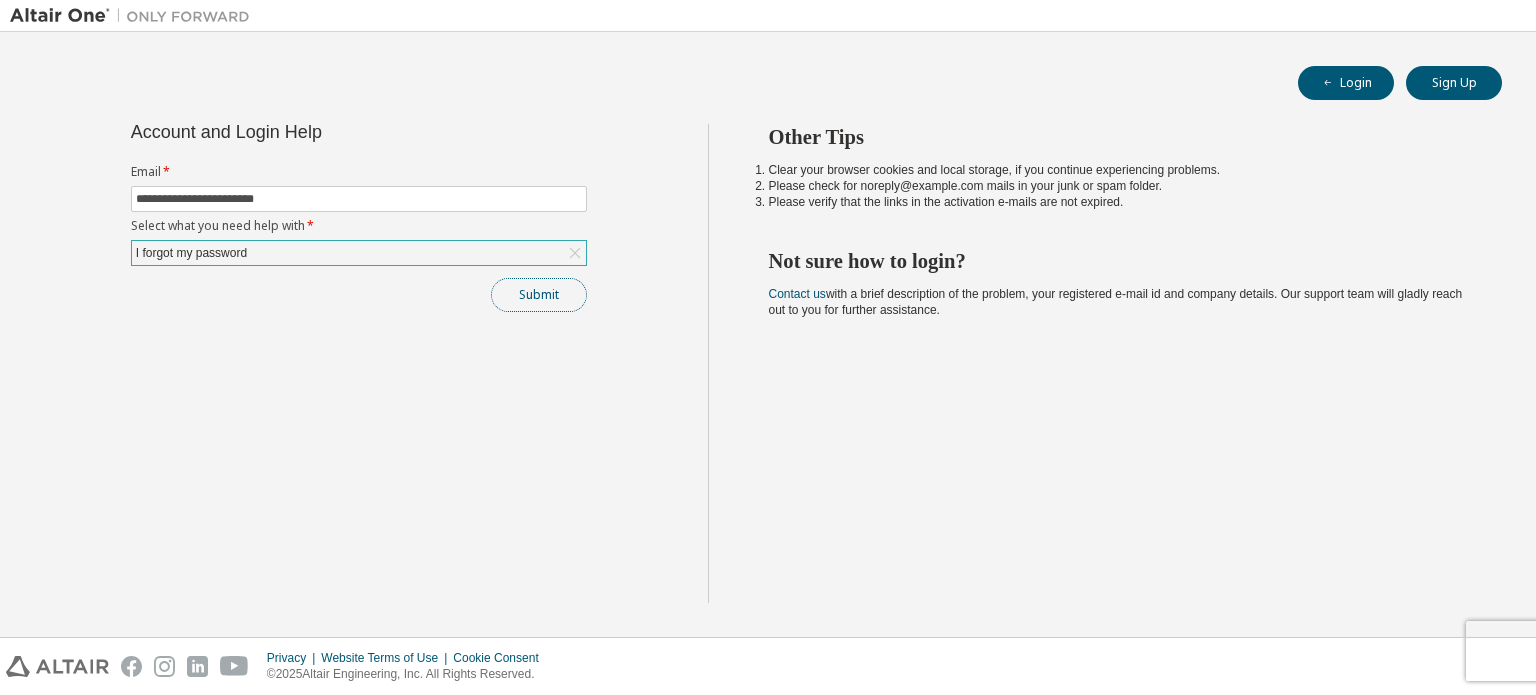 click on "Submit" at bounding box center (539, 295) 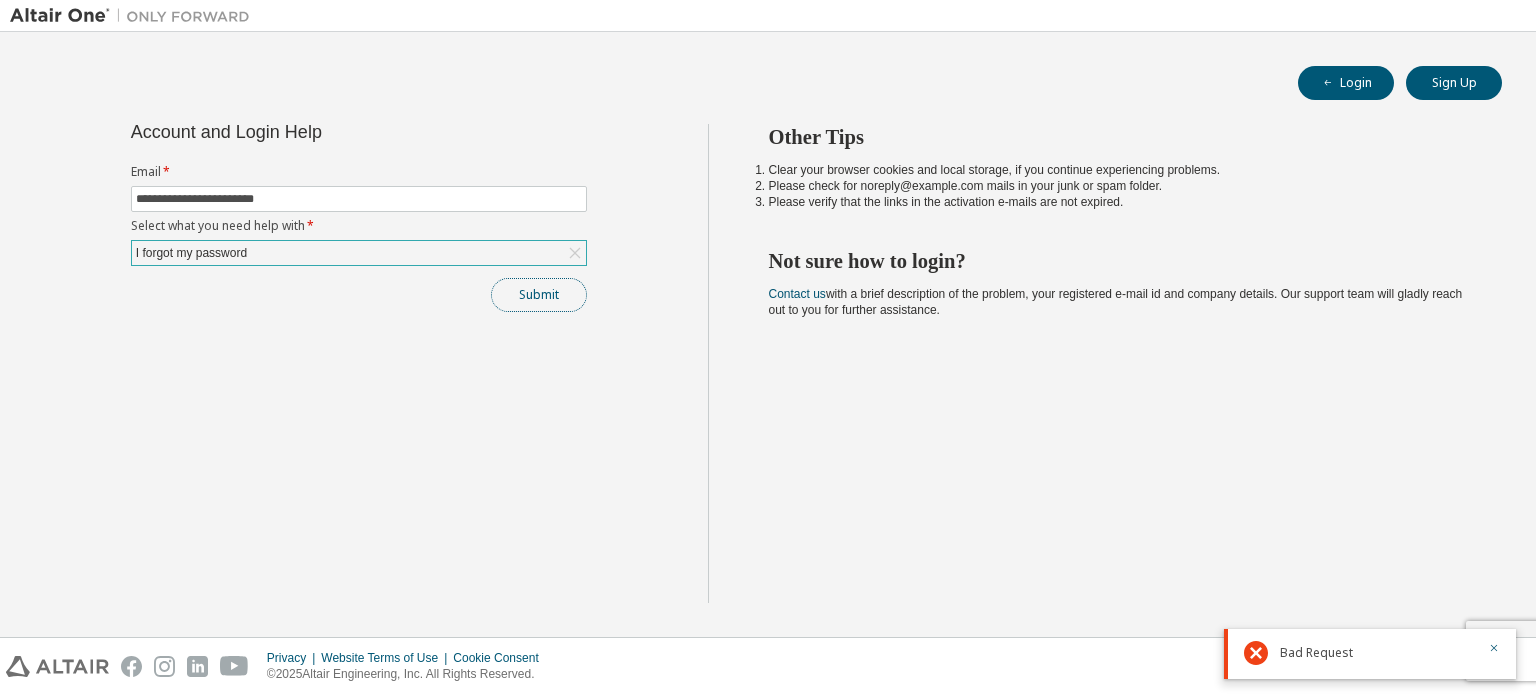 click on "Submit" at bounding box center [539, 295] 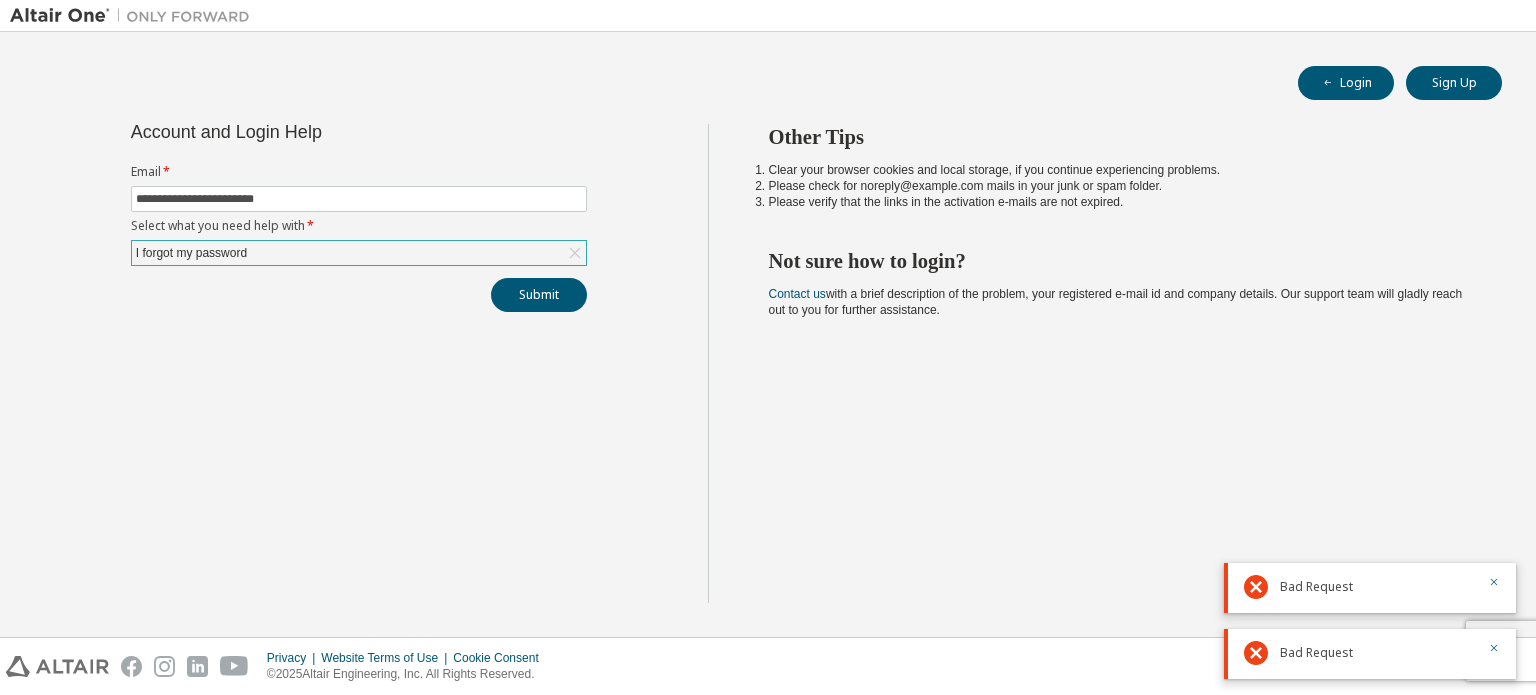 click on "I forgot my password" at bounding box center [191, 253] 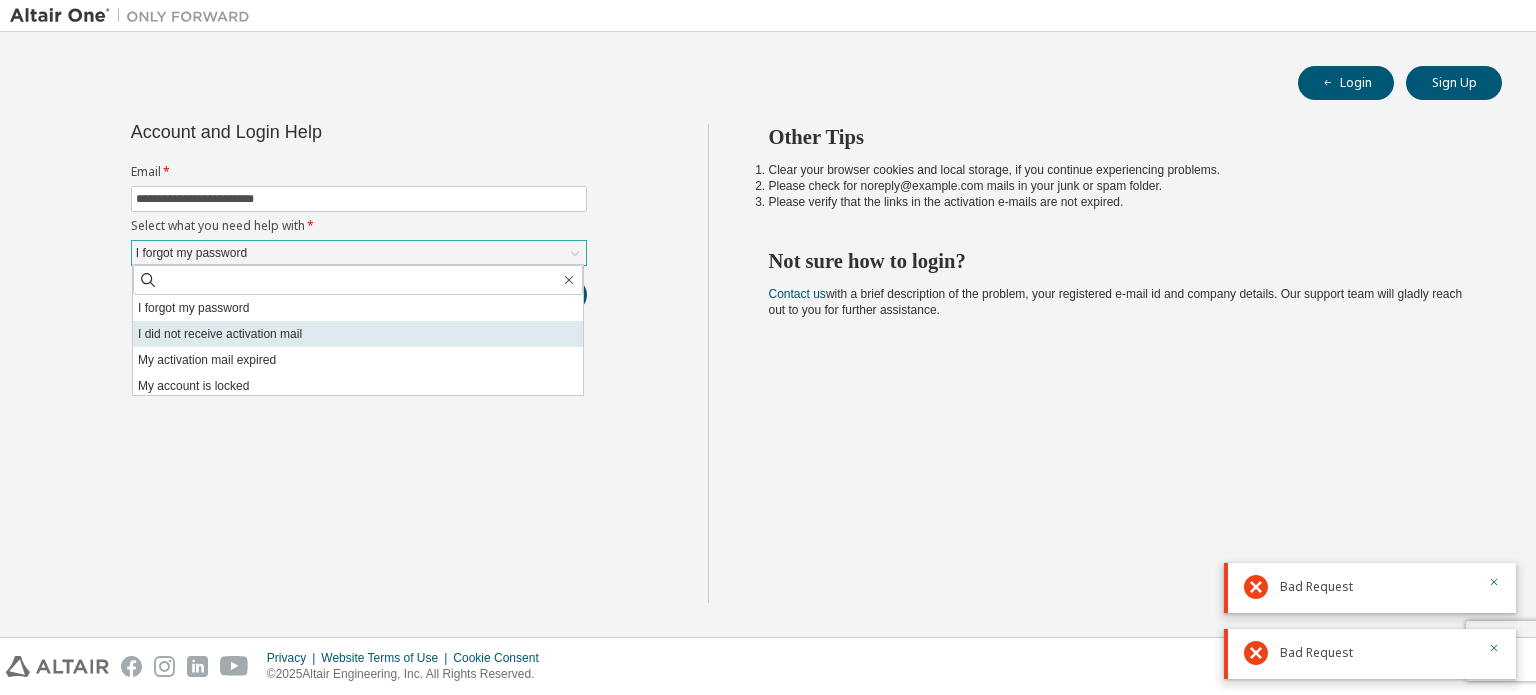 click on "I did not receive activation mail" at bounding box center [358, 334] 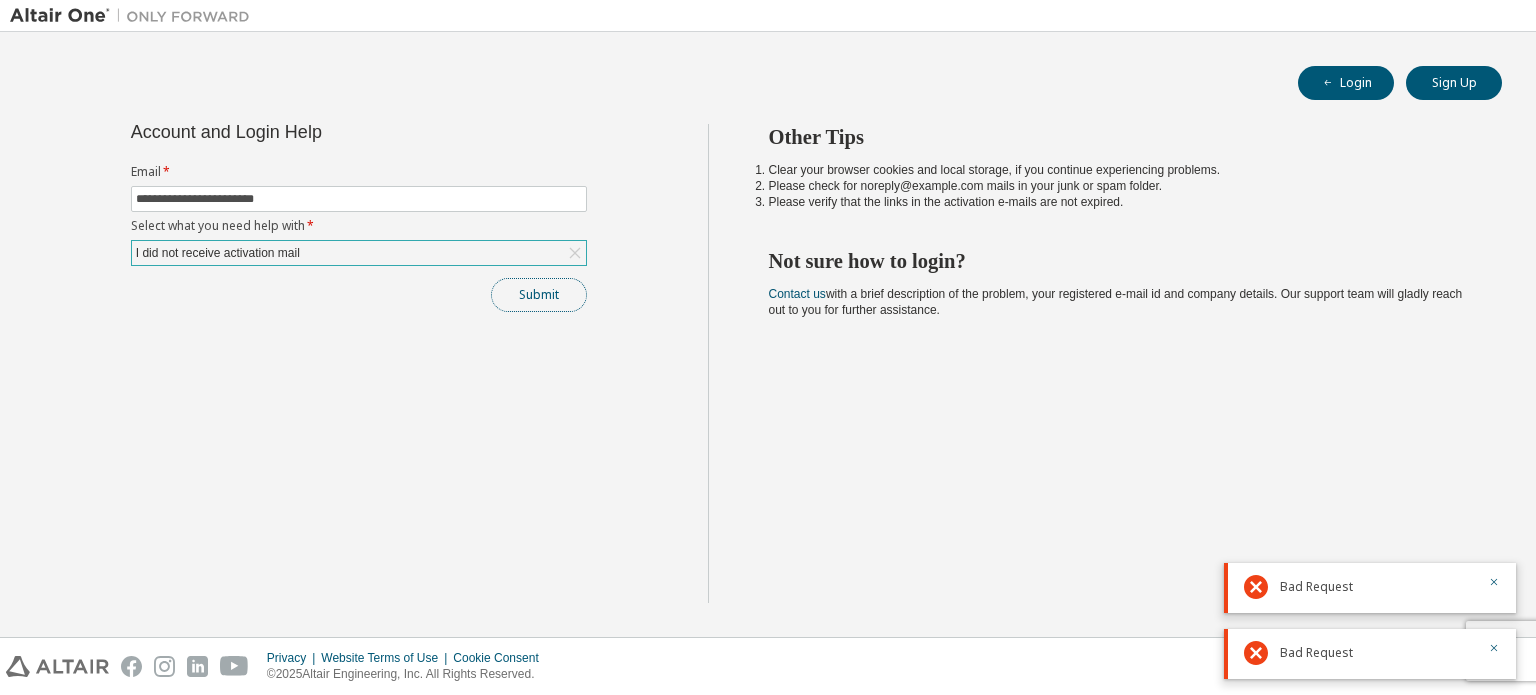 click on "Submit" at bounding box center [539, 295] 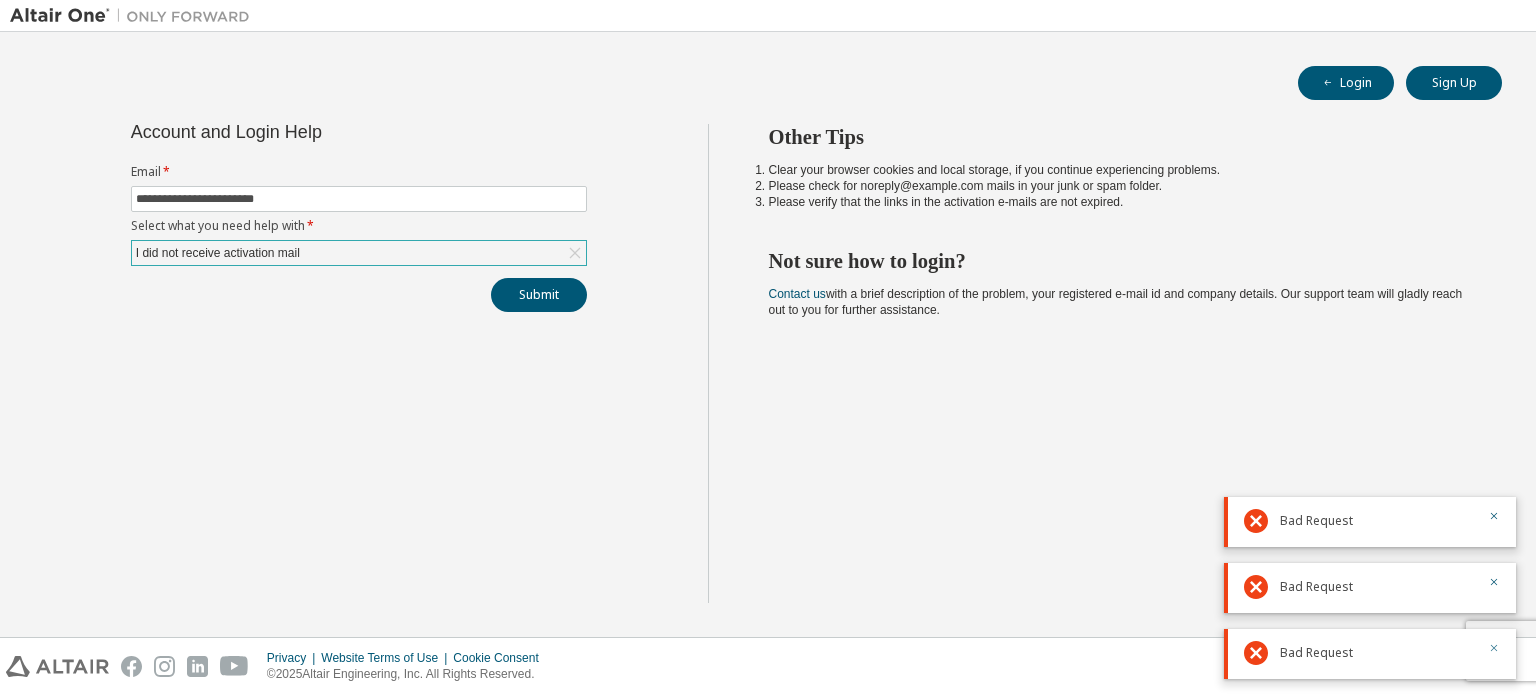 click 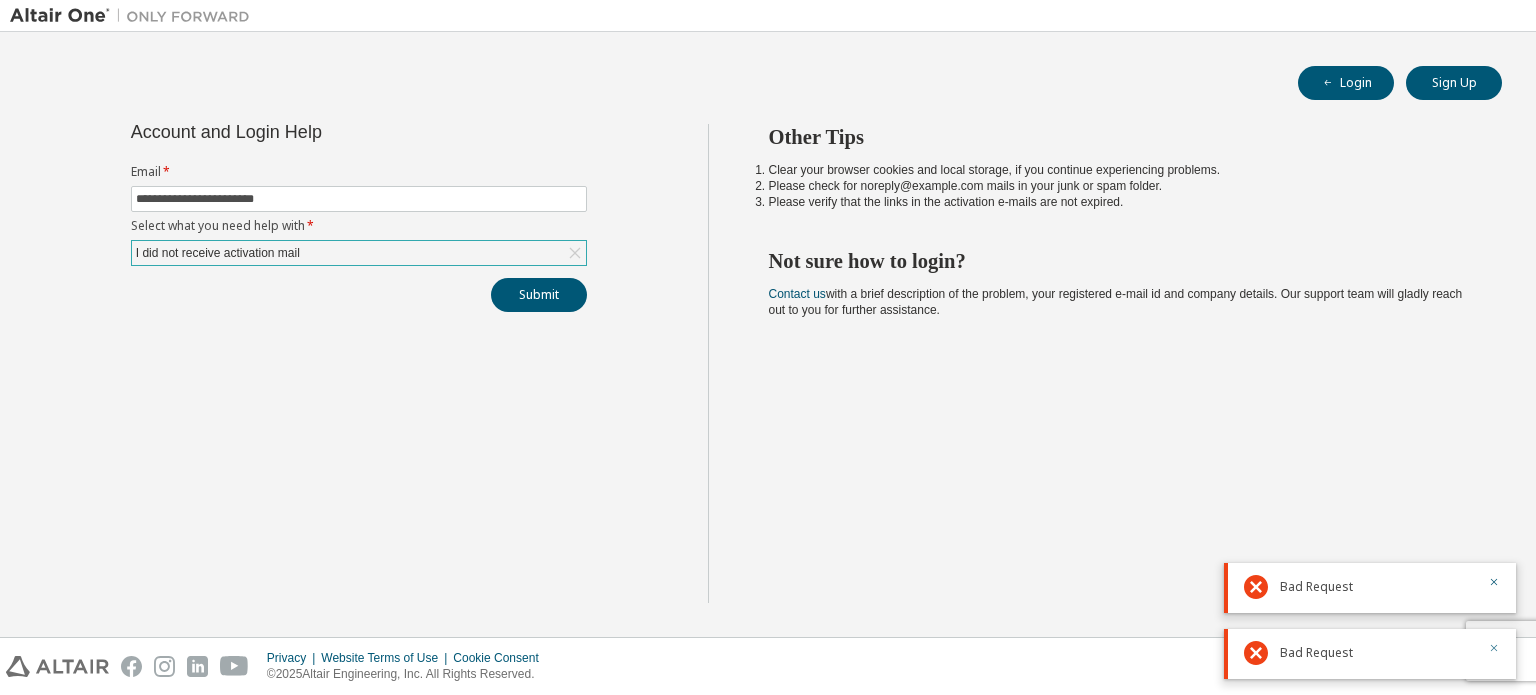 click 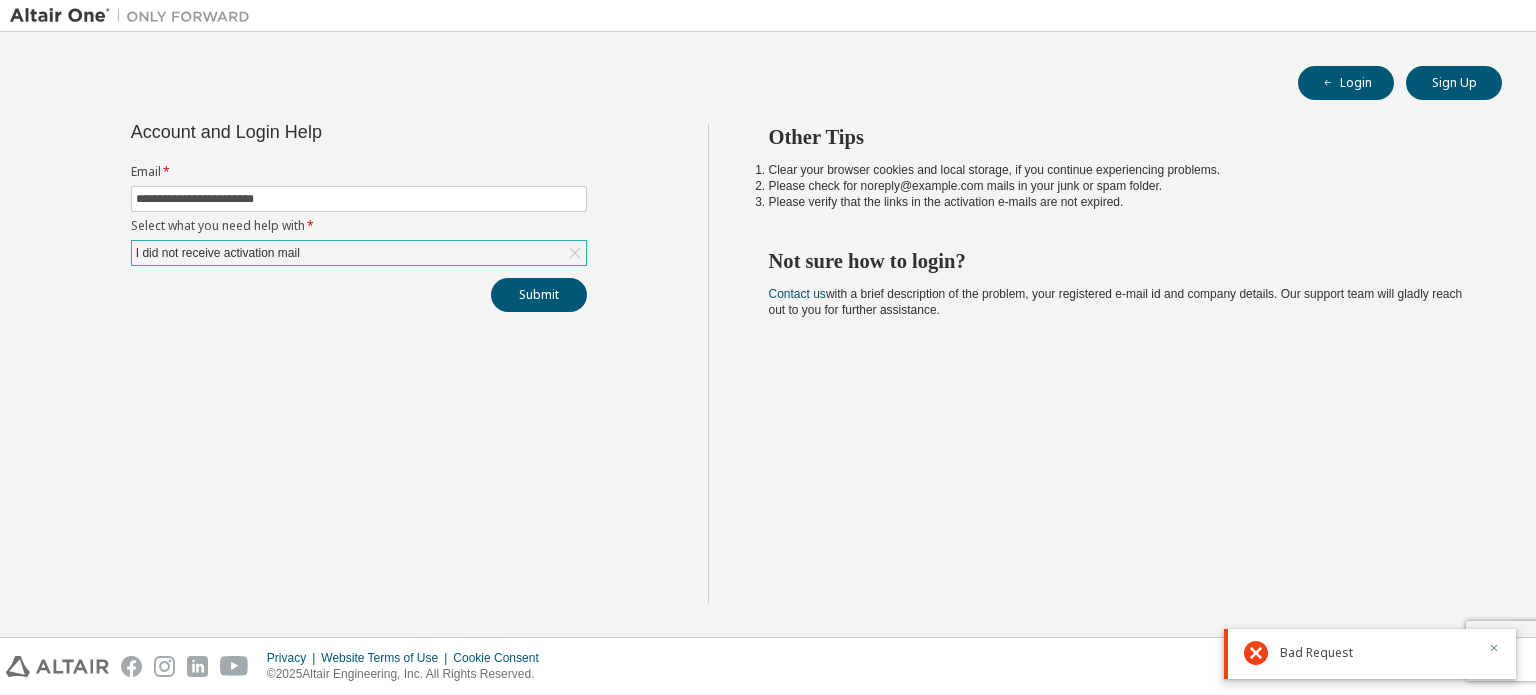 click 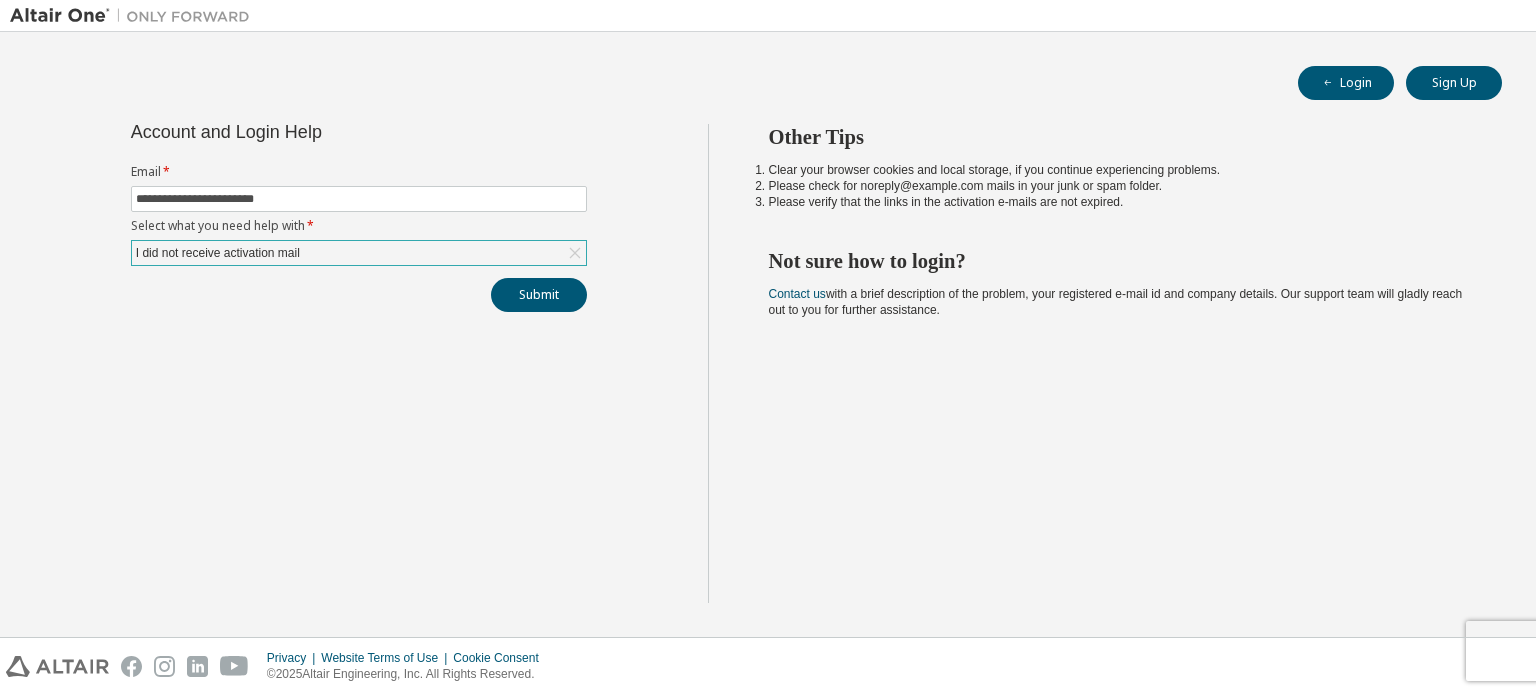 click on "**********" at bounding box center [768, 347] 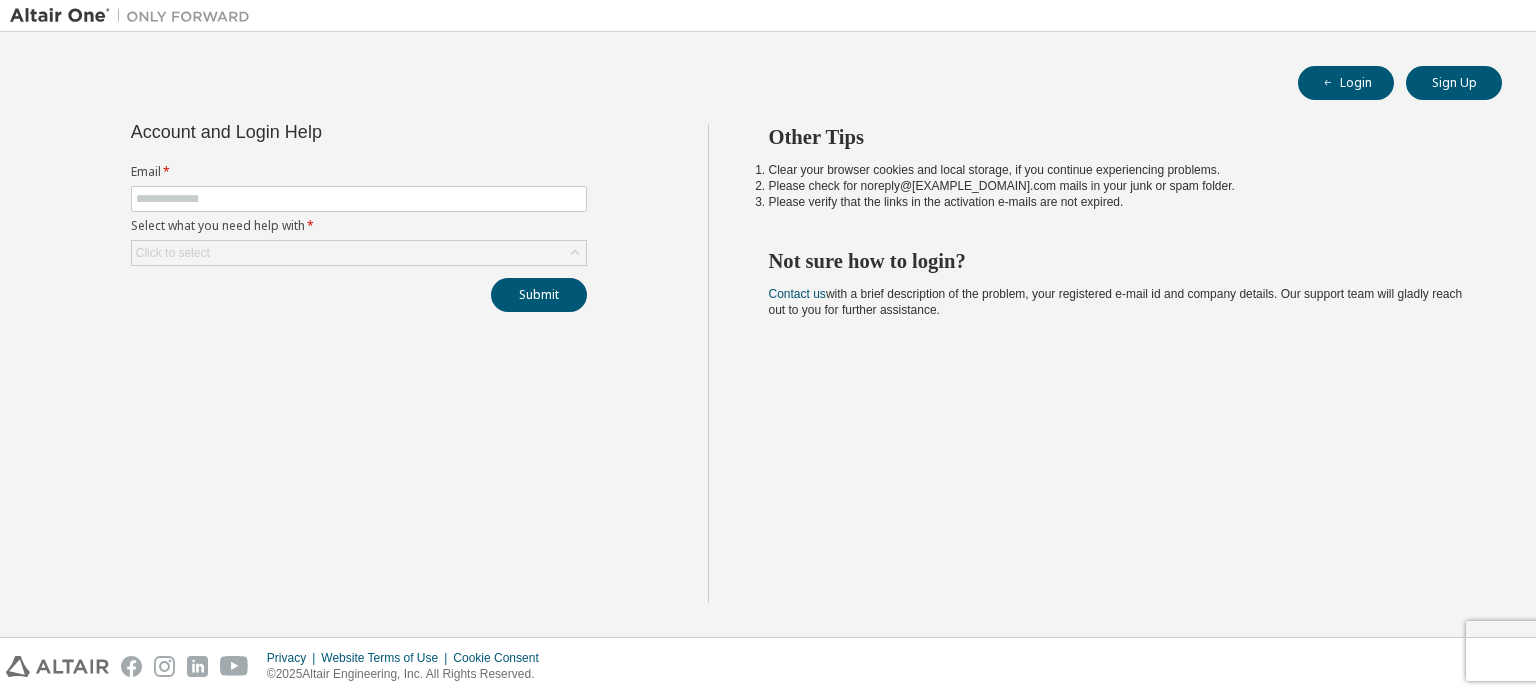 scroll, scrollTop: 0, scrollLeft: 0, axis: both 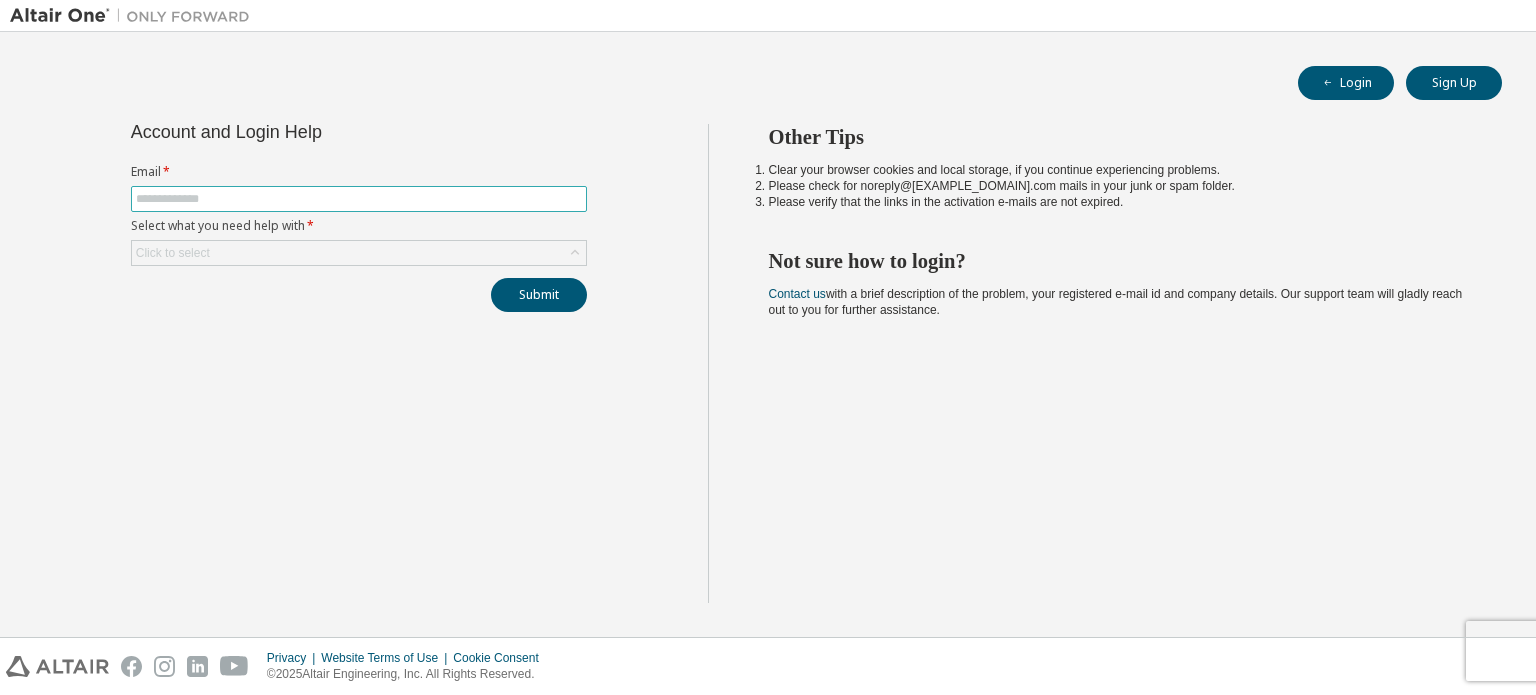 click at bounding box center [359, 199] 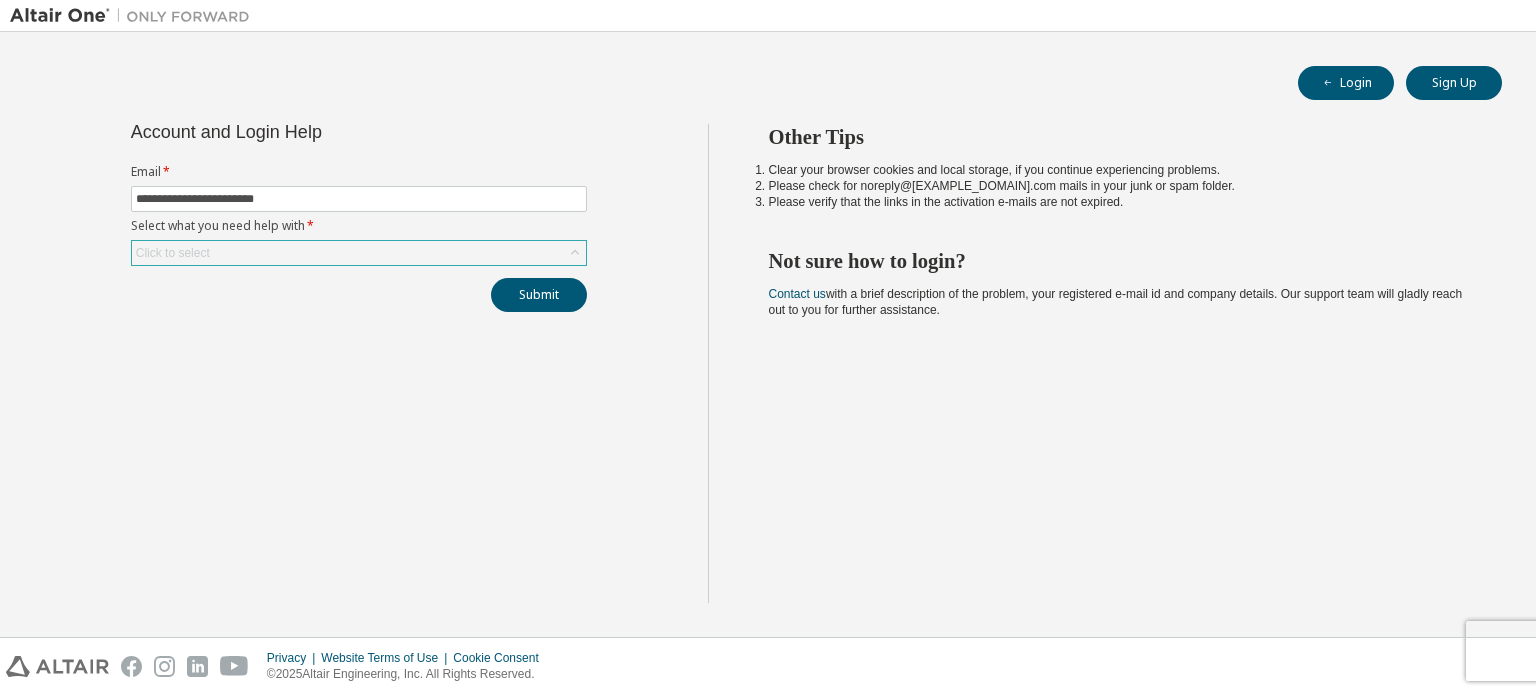 click on "Click to select" at bounding box center [173, 253] 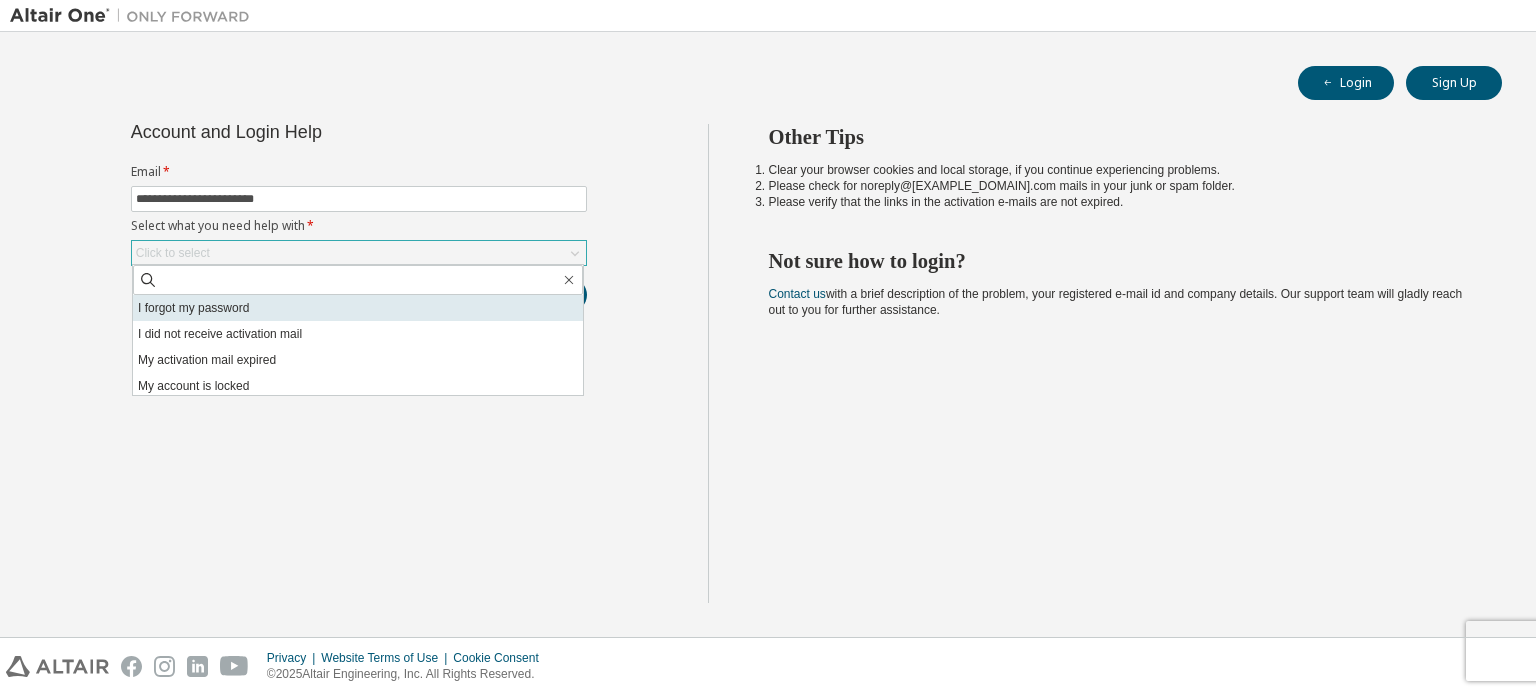 click on "I forgot my password" at bounding box center [358, 308] 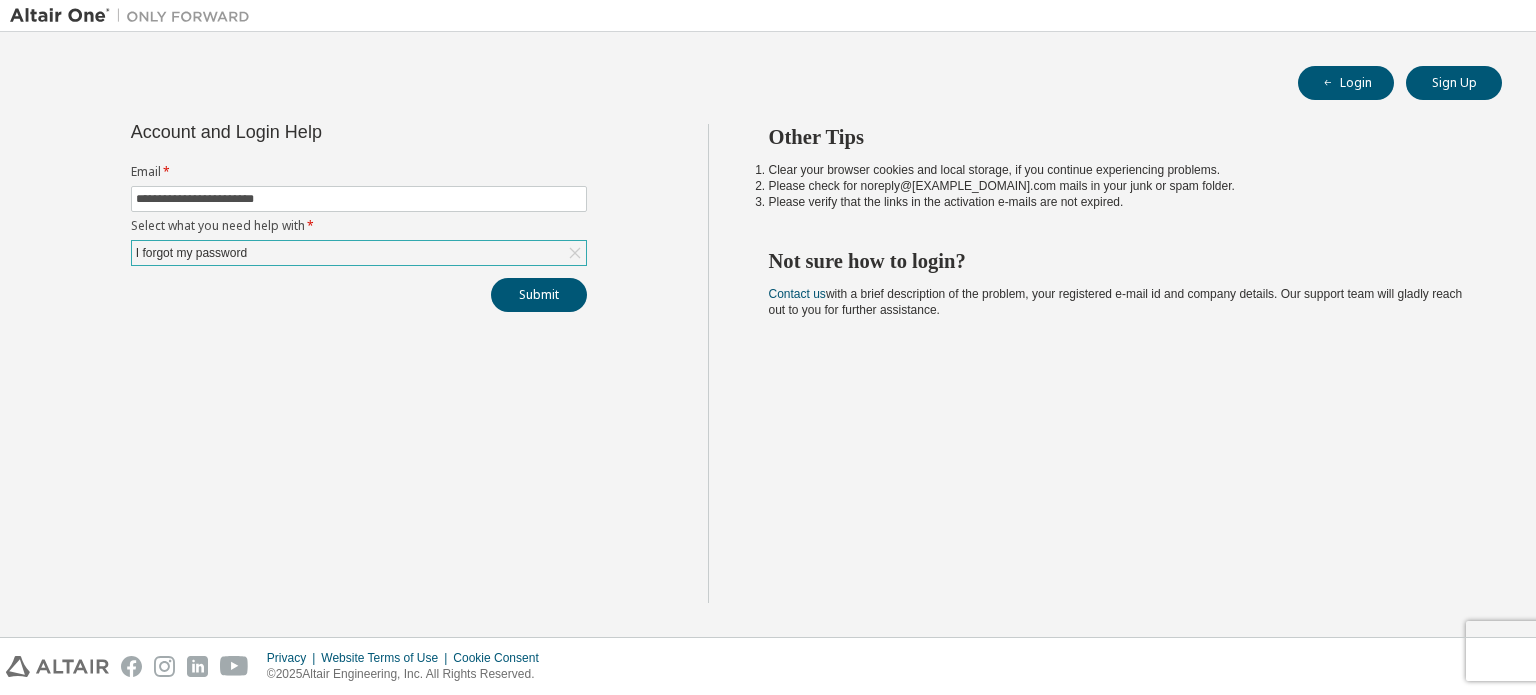 click on "I forgot my password" at bounding box center [191, 253] 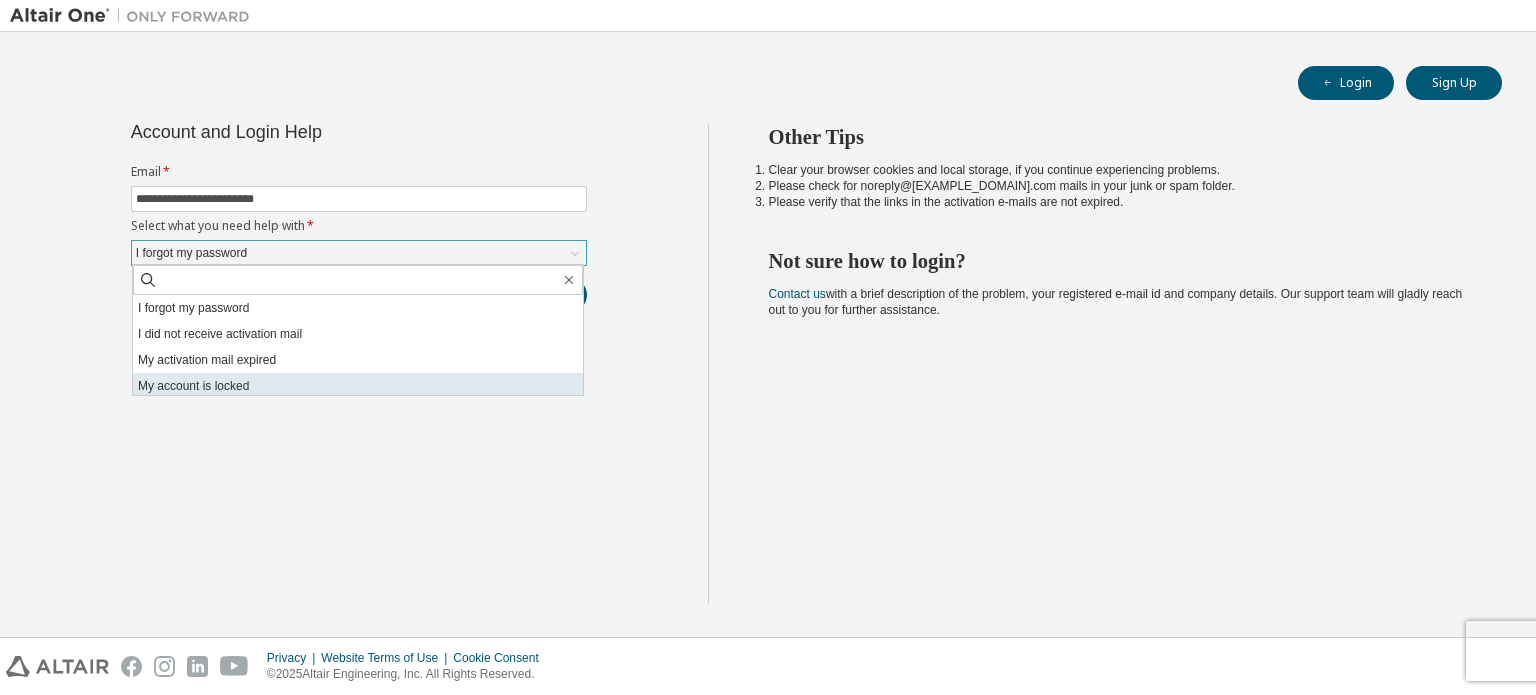 click on "My account is locked" at bounding box center [358, 386] 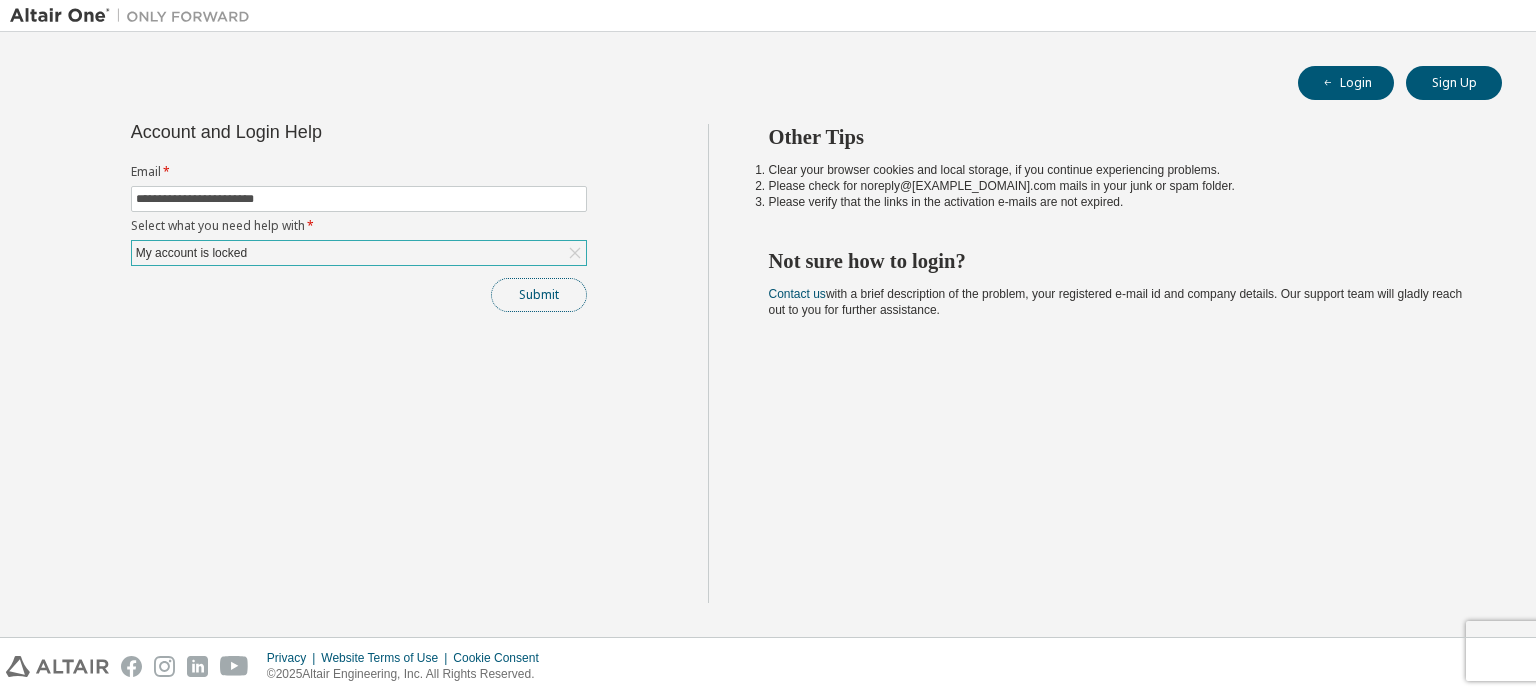 click on "Submit" at bounding box center (539, 295) 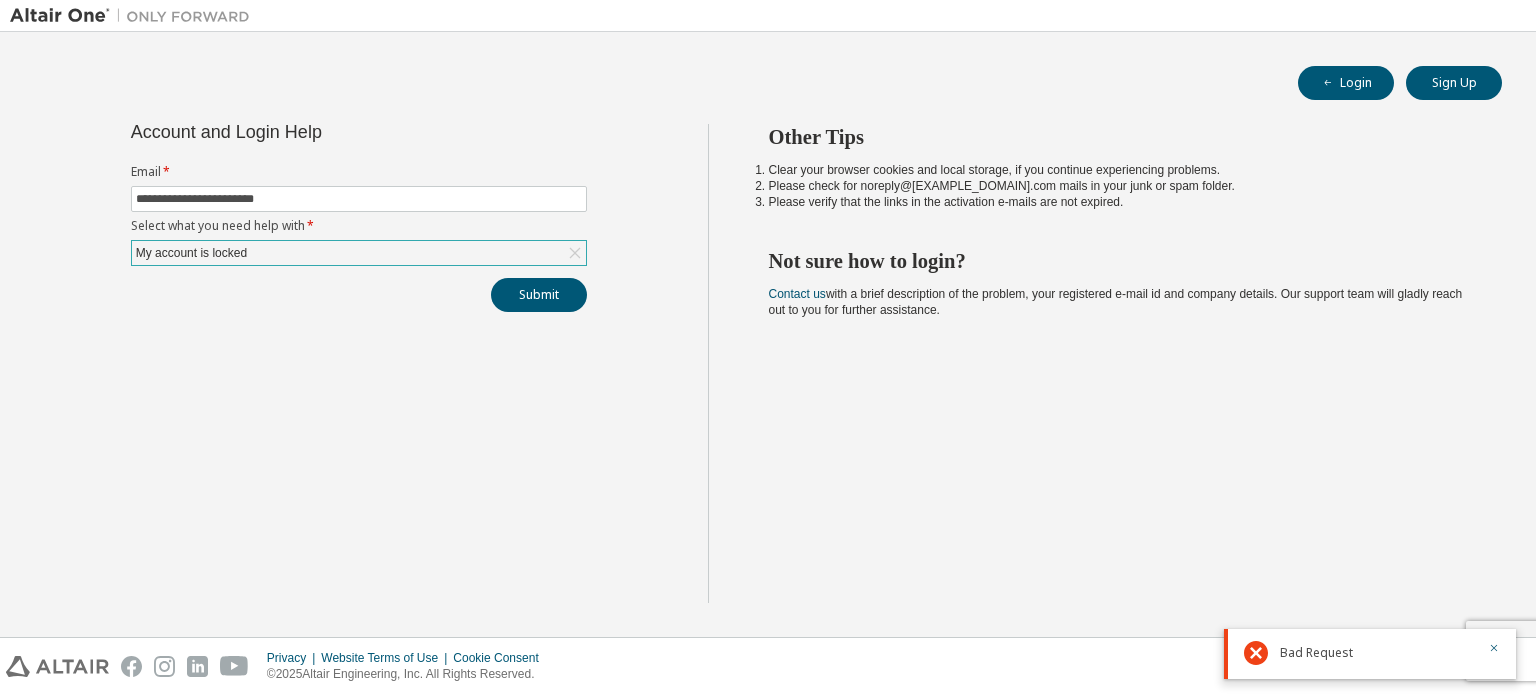 click on "My account is locked" at bounding box center (359, 253) 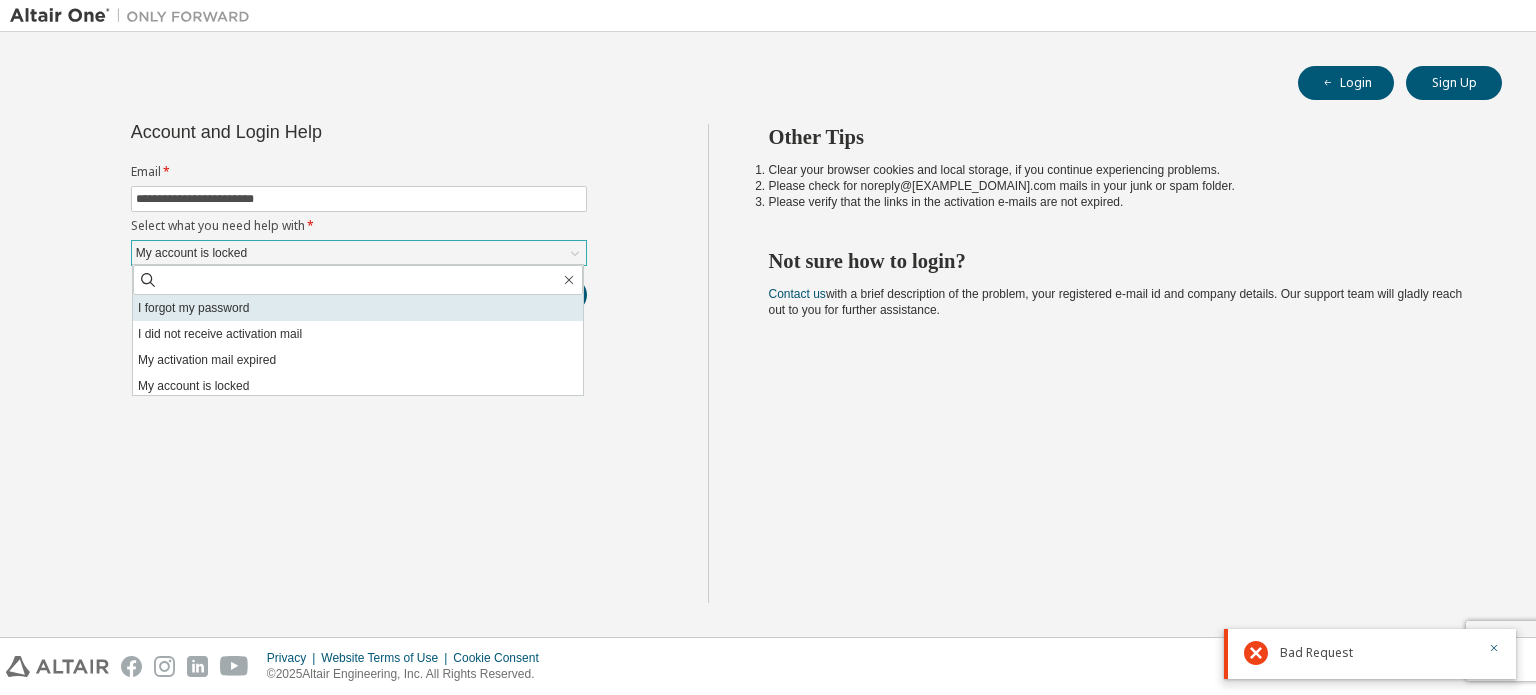 click on "I forgot my password" at bounding box center [358, 308] 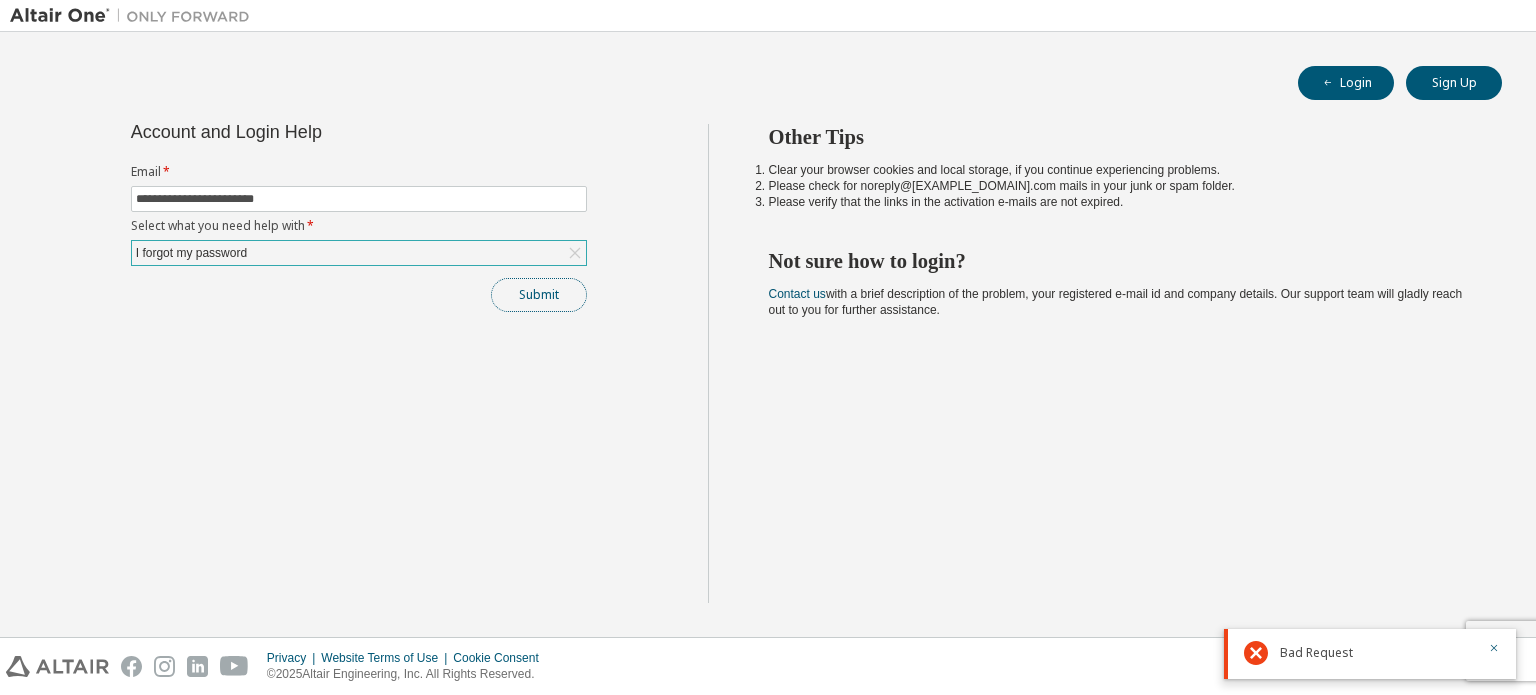 click on "Submit" at bounding box center [539, 295] 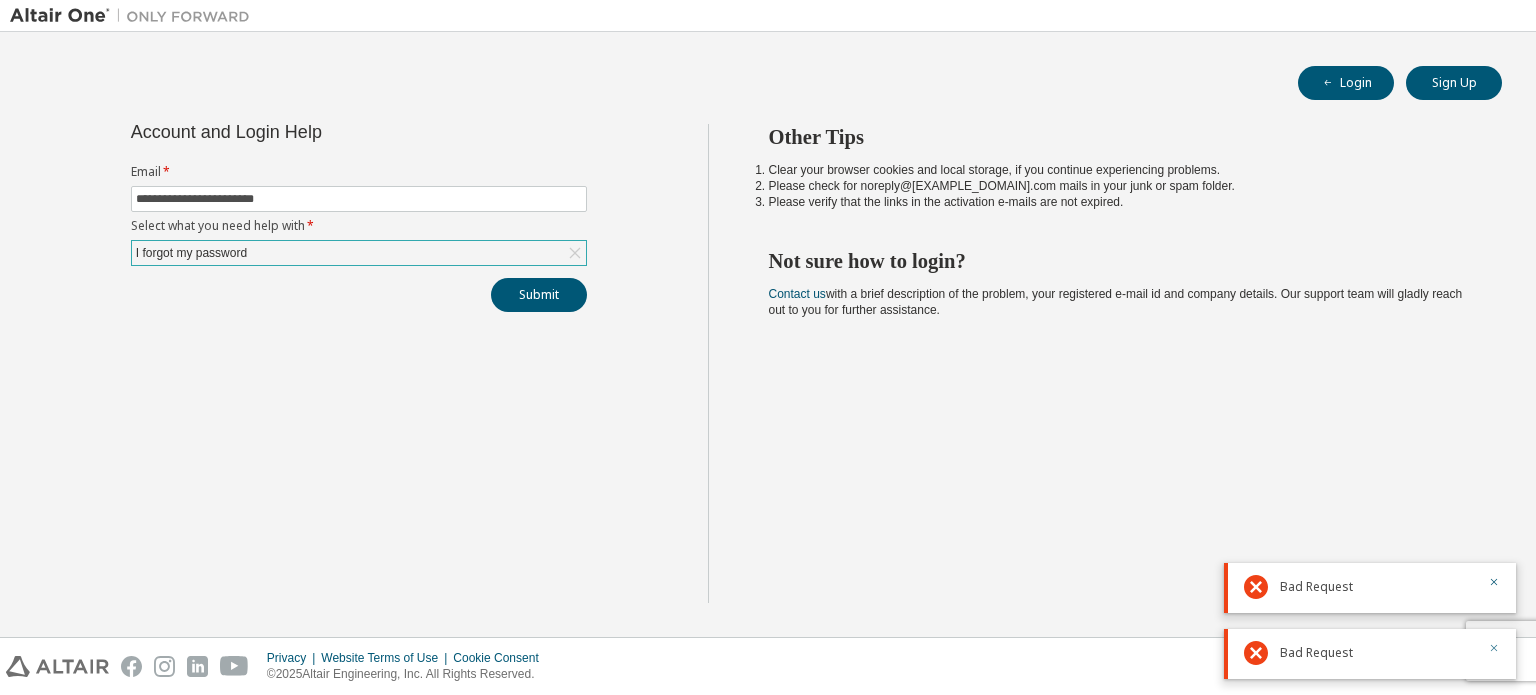 click 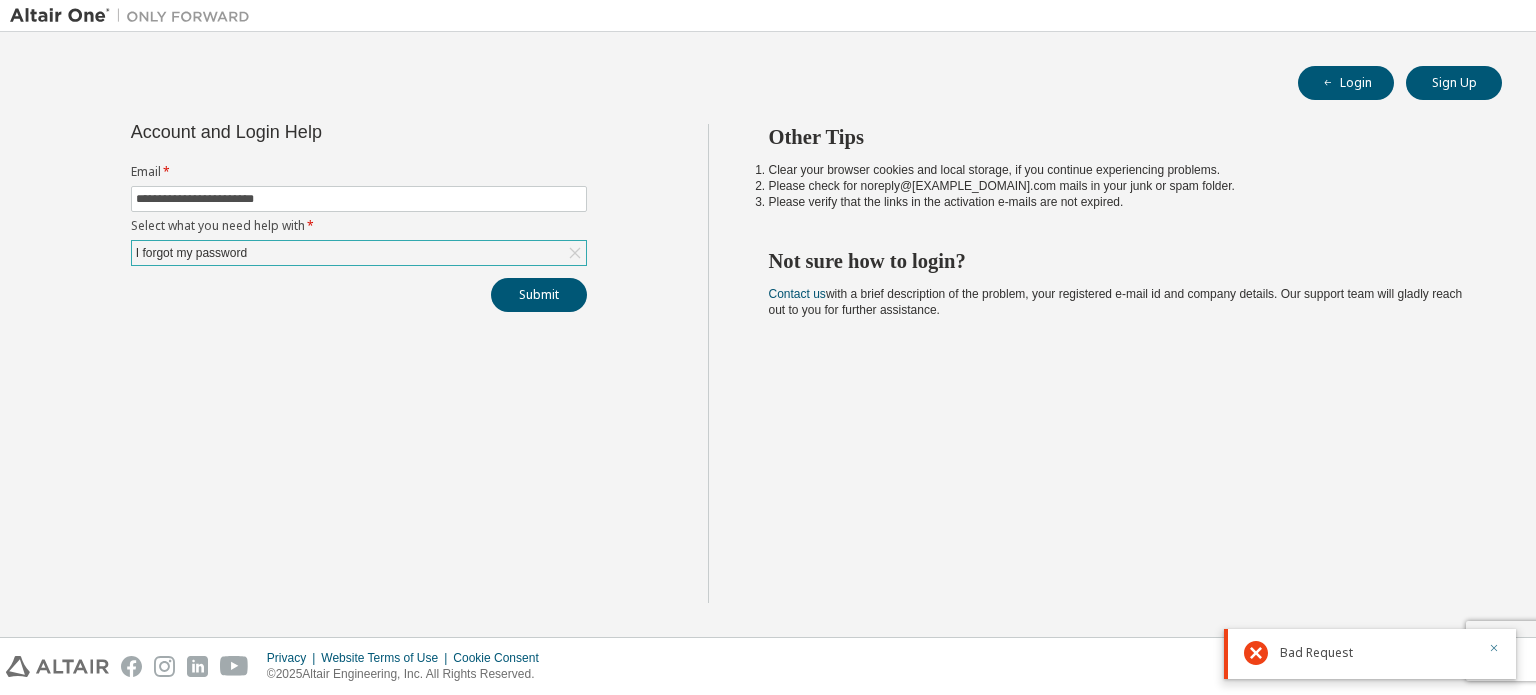 click 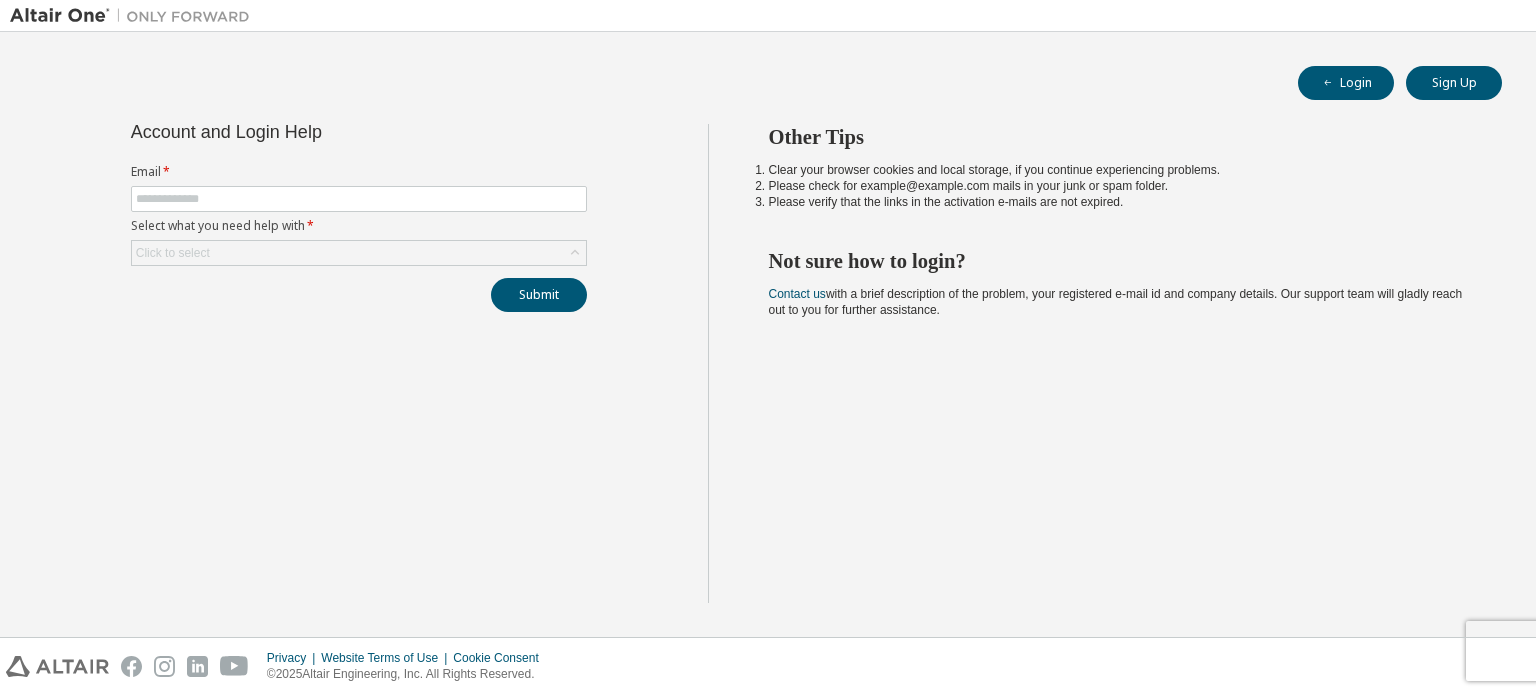 scroll, scrollTop: 0, scrollLeft: 0, axis: both 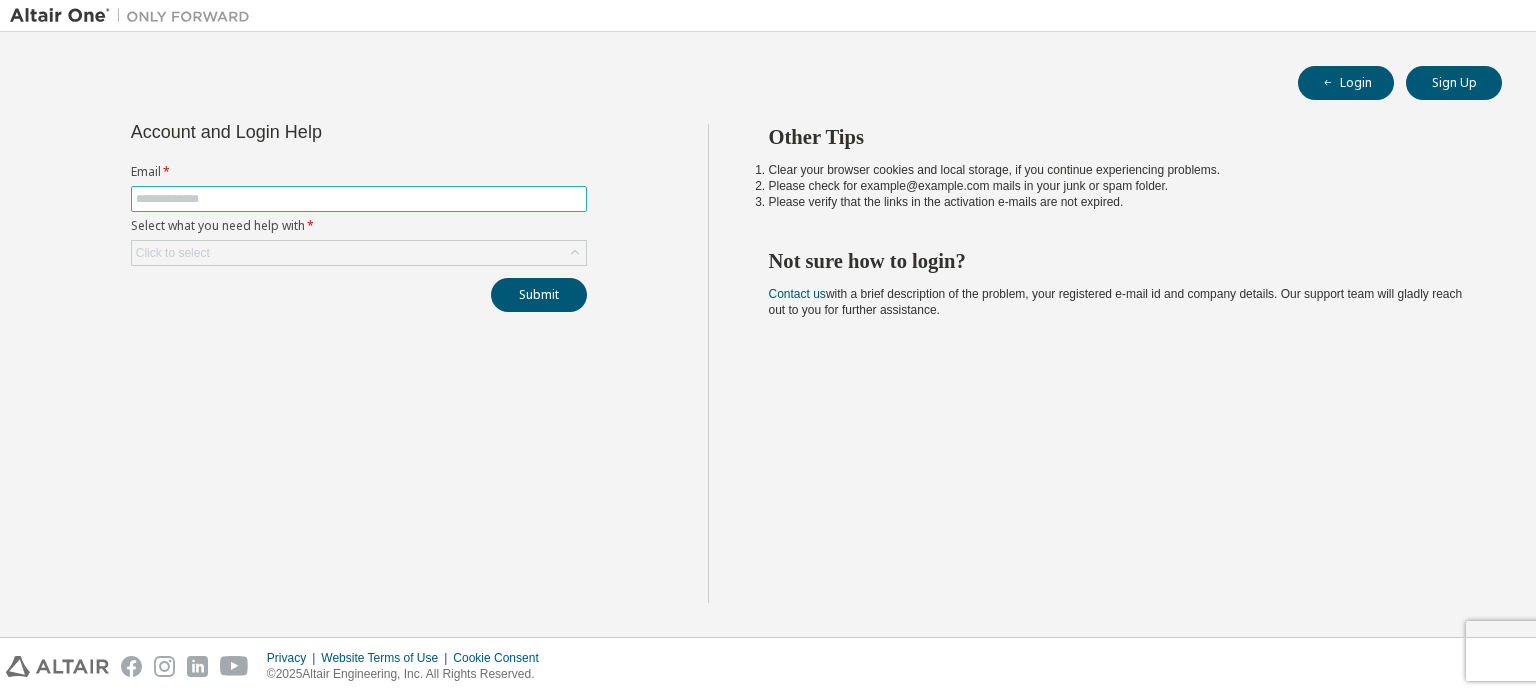 click at bounding box center (359, 199) 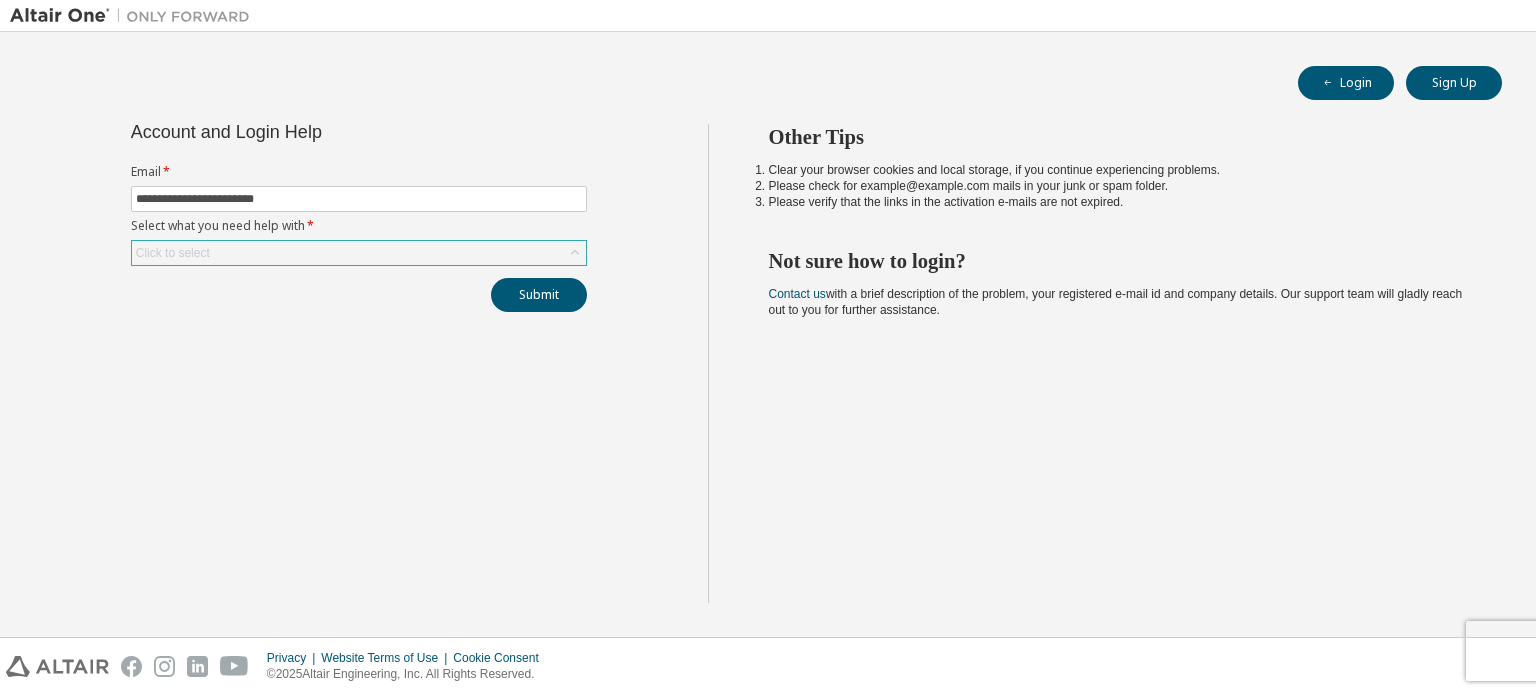 click on "Click to select" at bounding box center [173, 253] 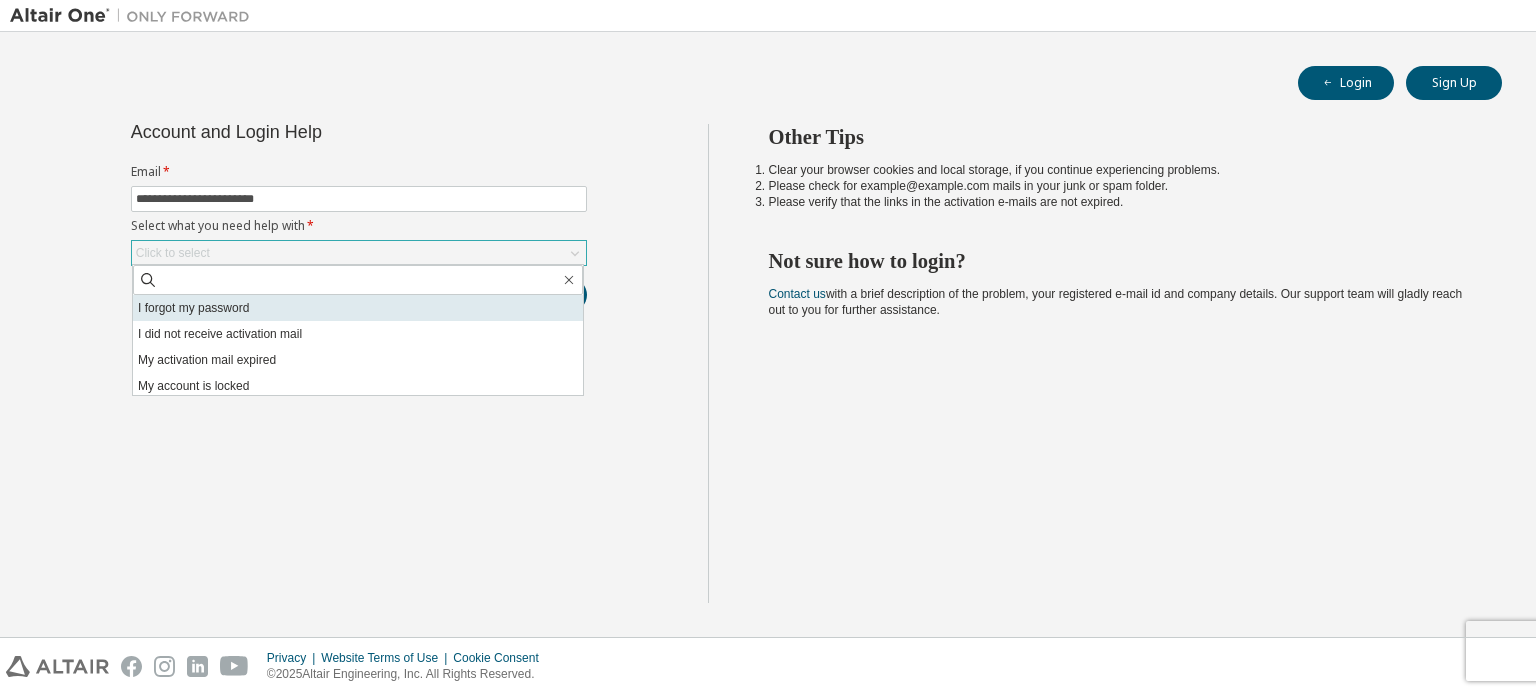 click on "I forgot my password" at bounding box center [358, 308] 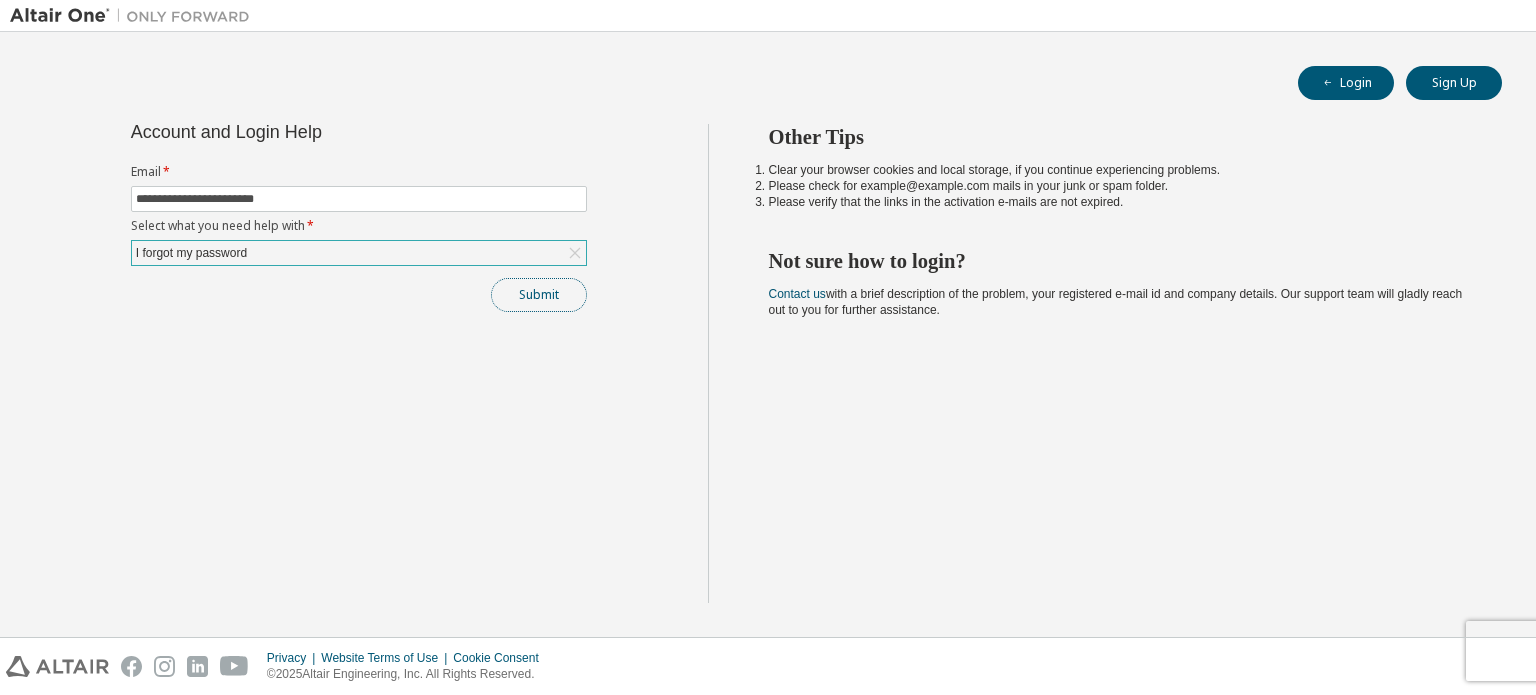 click on "Submit" at bounding box center (539, 295) 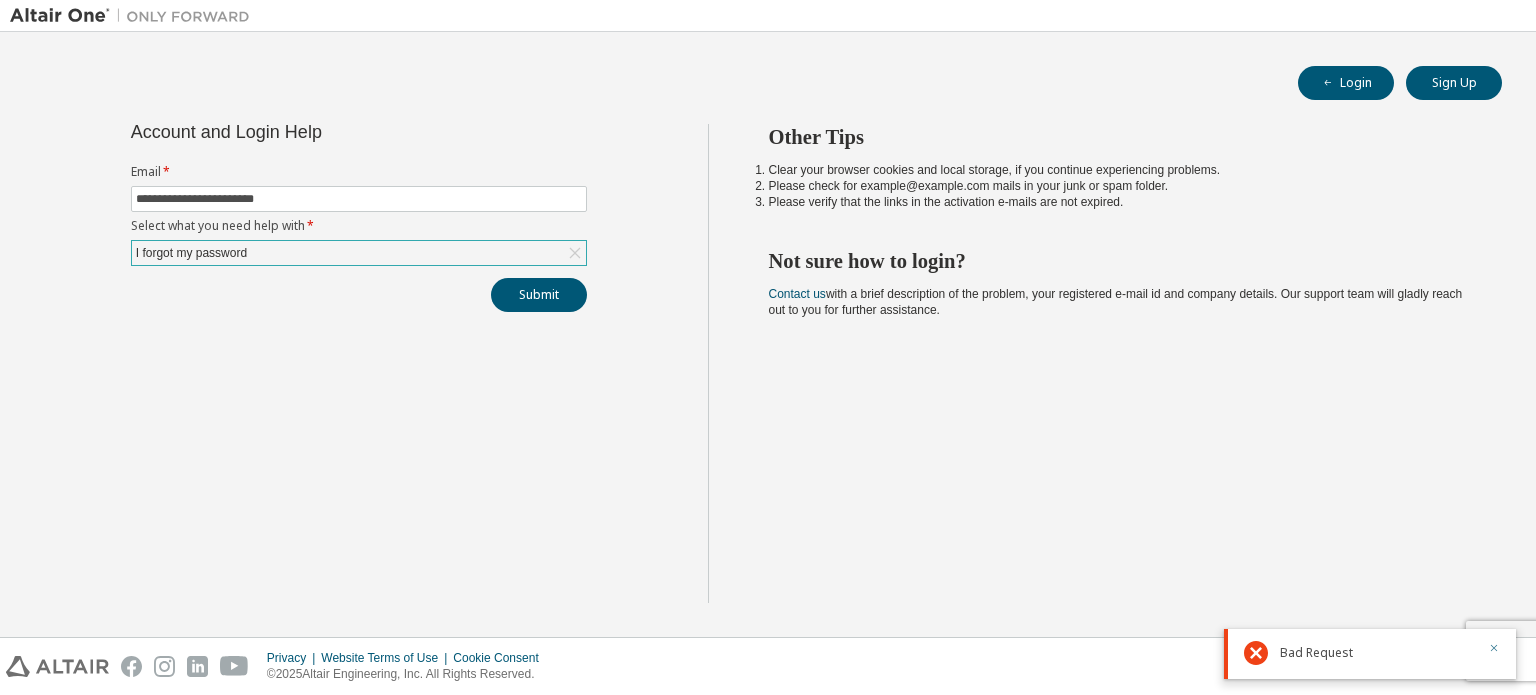 click 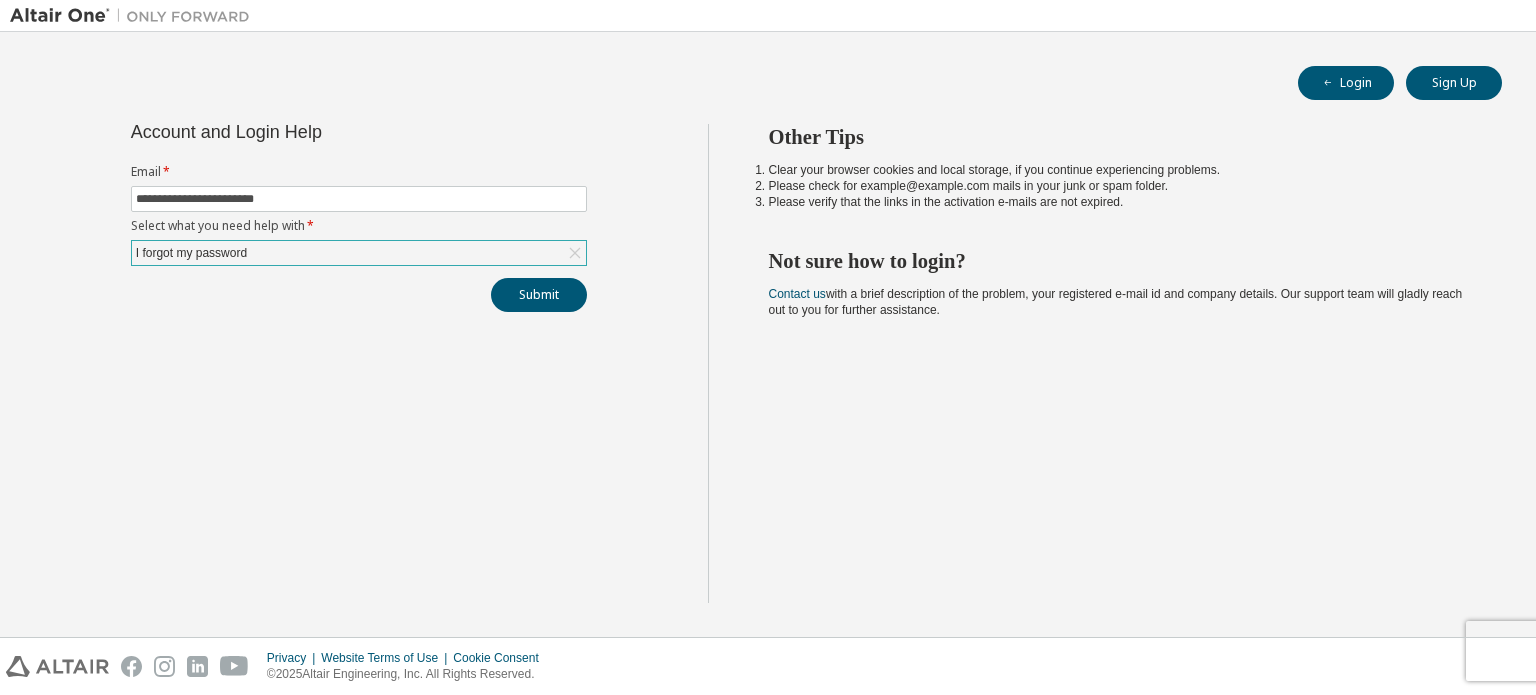 drag, startPoint x: 932, startPoint y: 302, endPoint x: 1060, endPoint y: 311, distance: 128.31601 